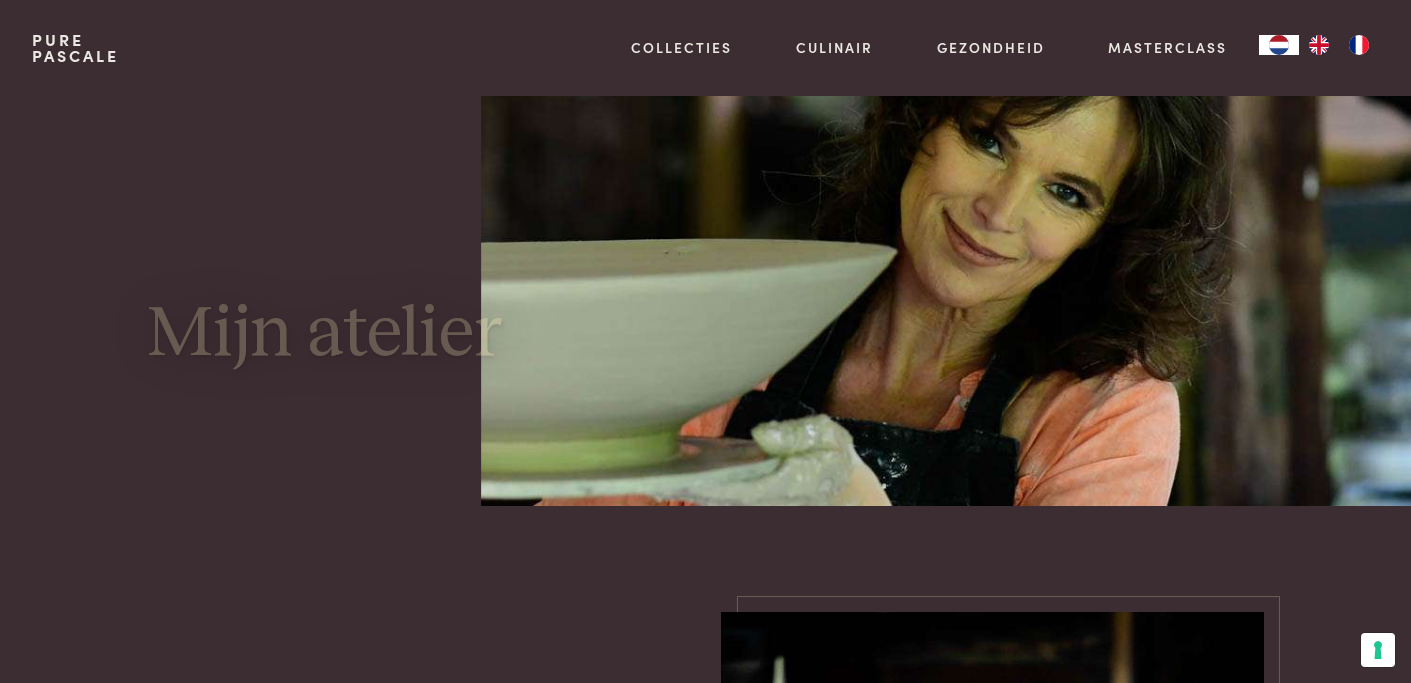scroll, scrollTop: 0, scrollLeft: 0, axis: both 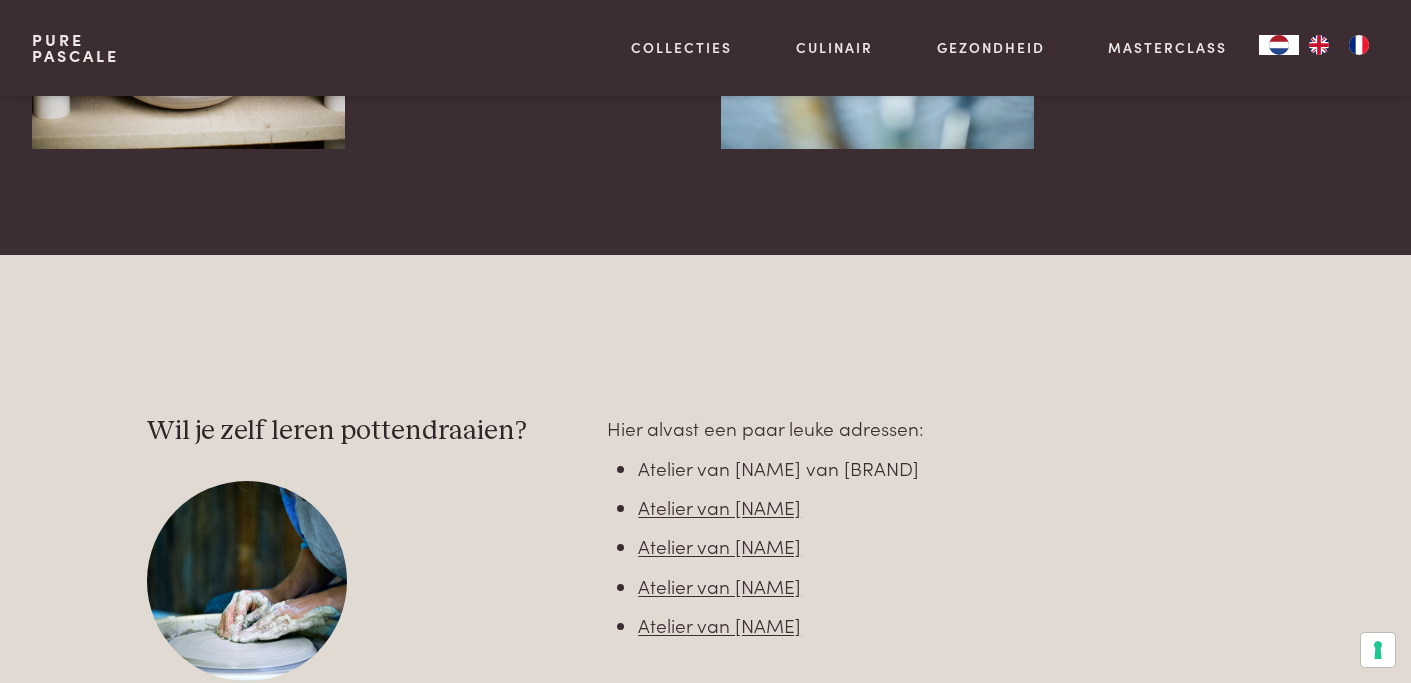 click on "Bie van Gucht van Bamboo ceramics" at bounding box center [778, 467] 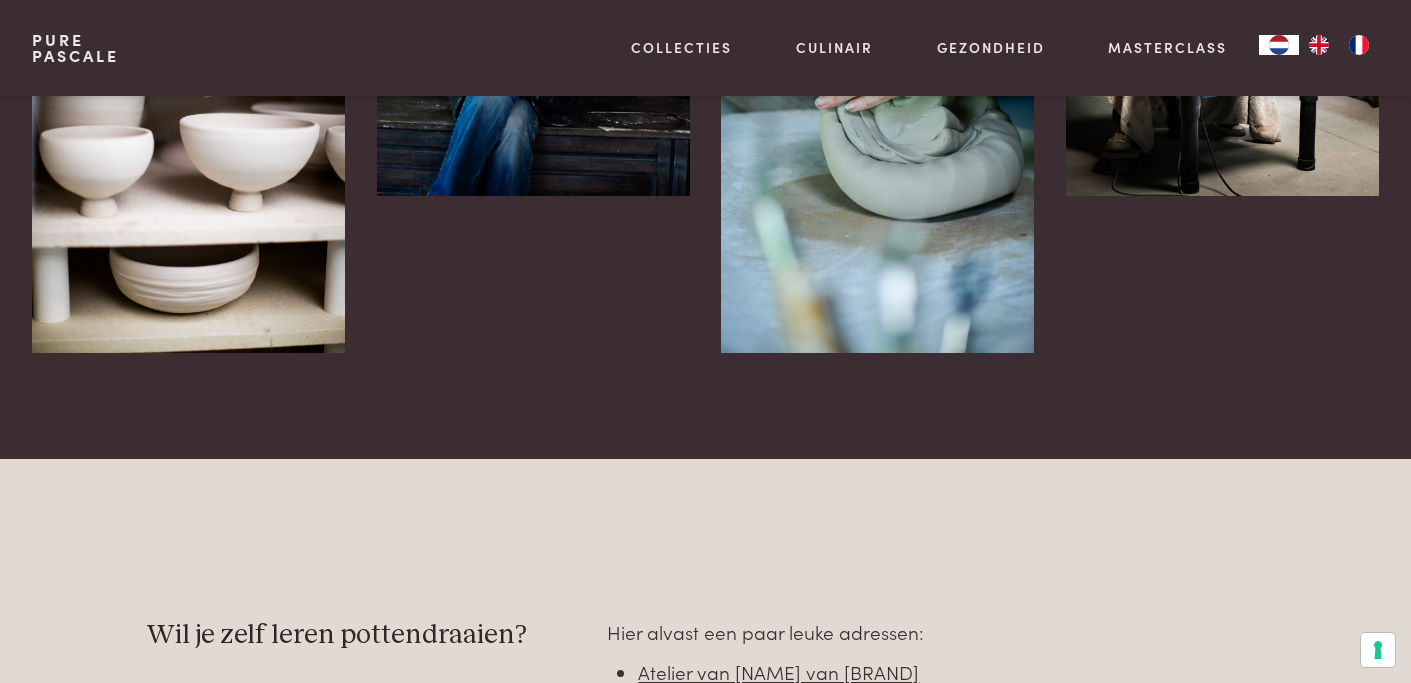 scroll, scrollTop: 2575, scrollLeft: 0, axis: vertical 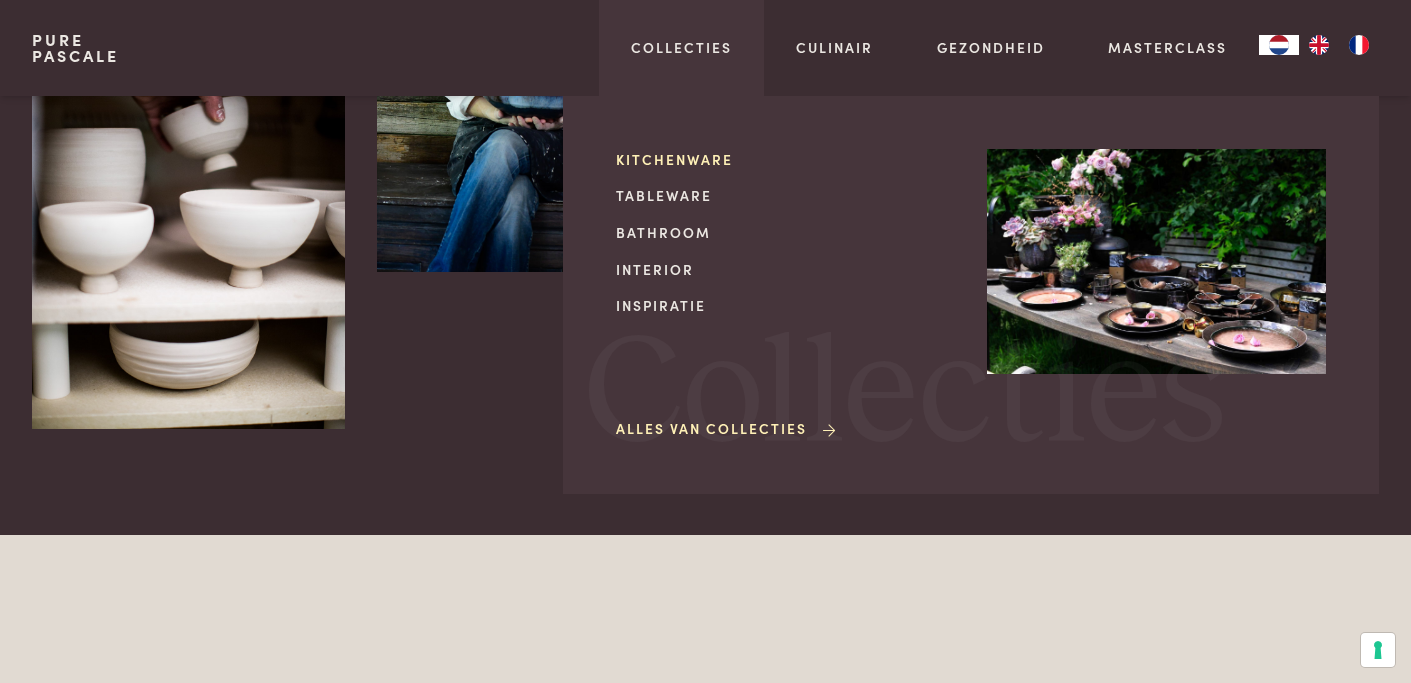 click on "Kitchenware" at bounding box center (785, 159) 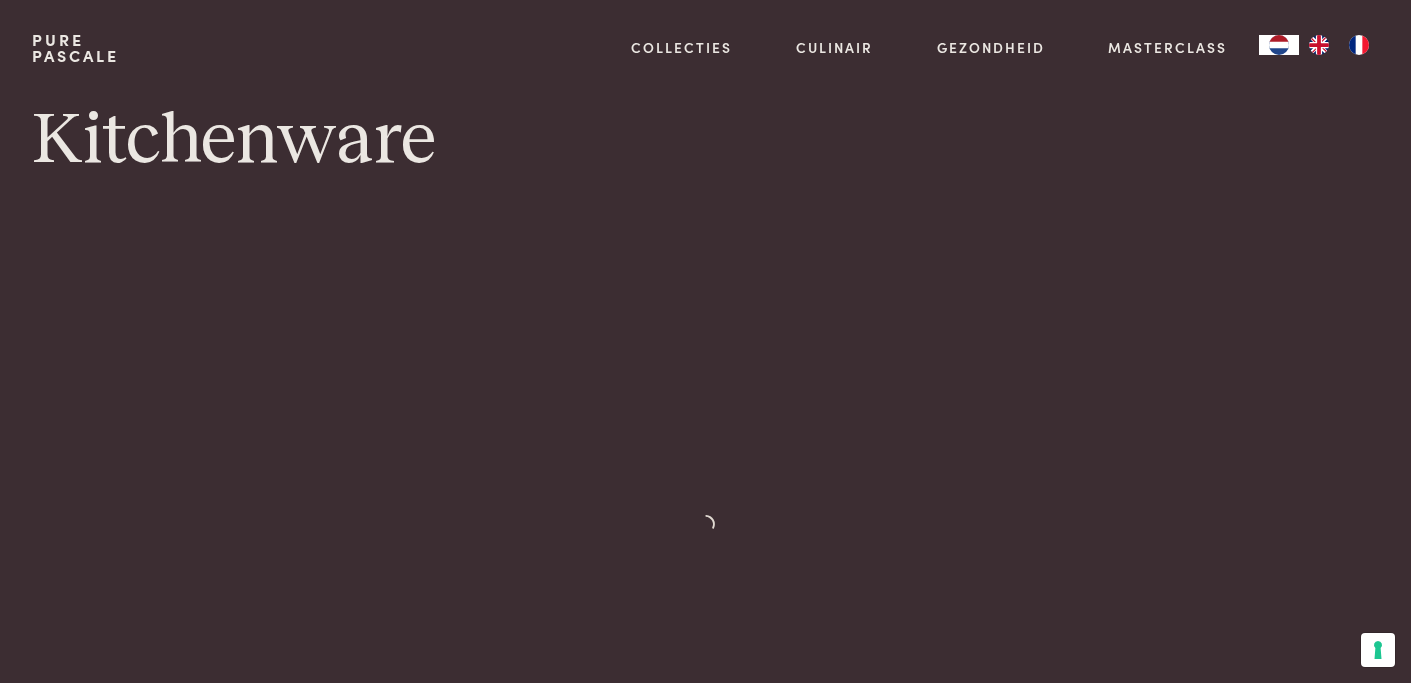 scroll, scrollTop: 0, scrollLeft: 0, axis: both 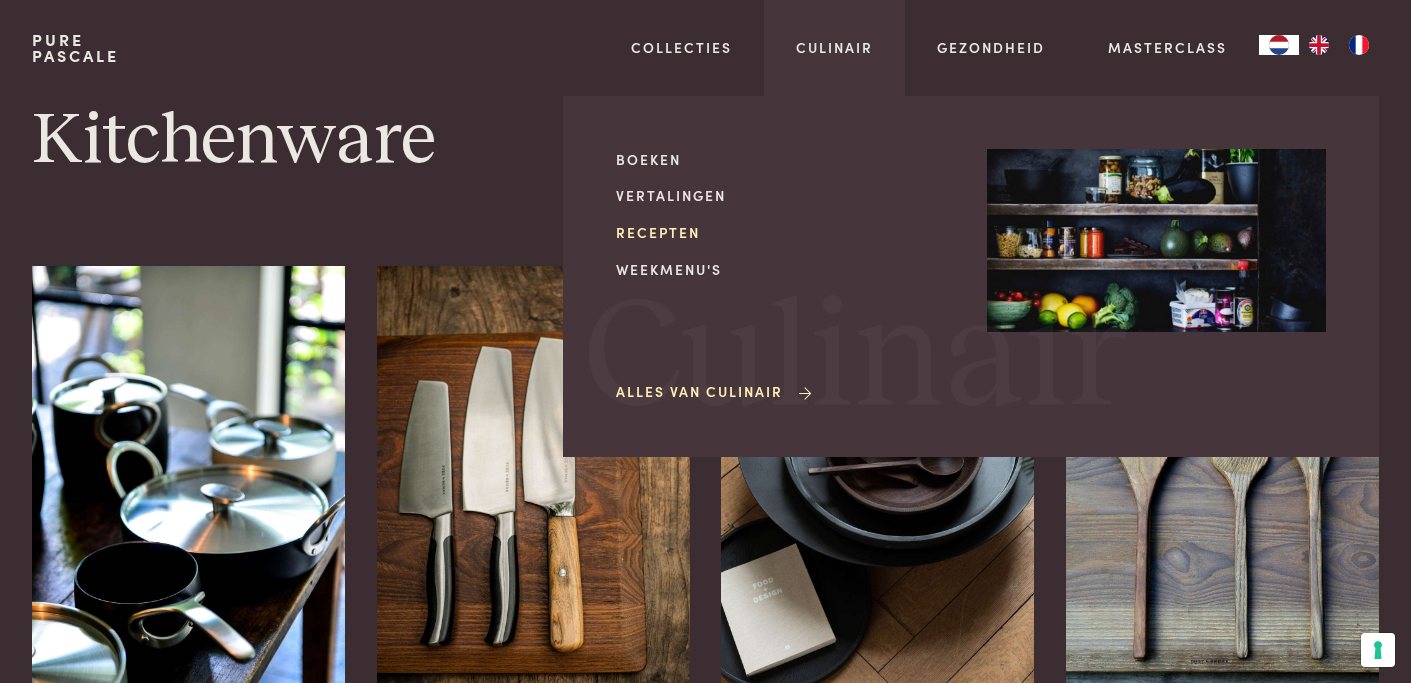 click on "Recepten" at bounding box center (785, 232) 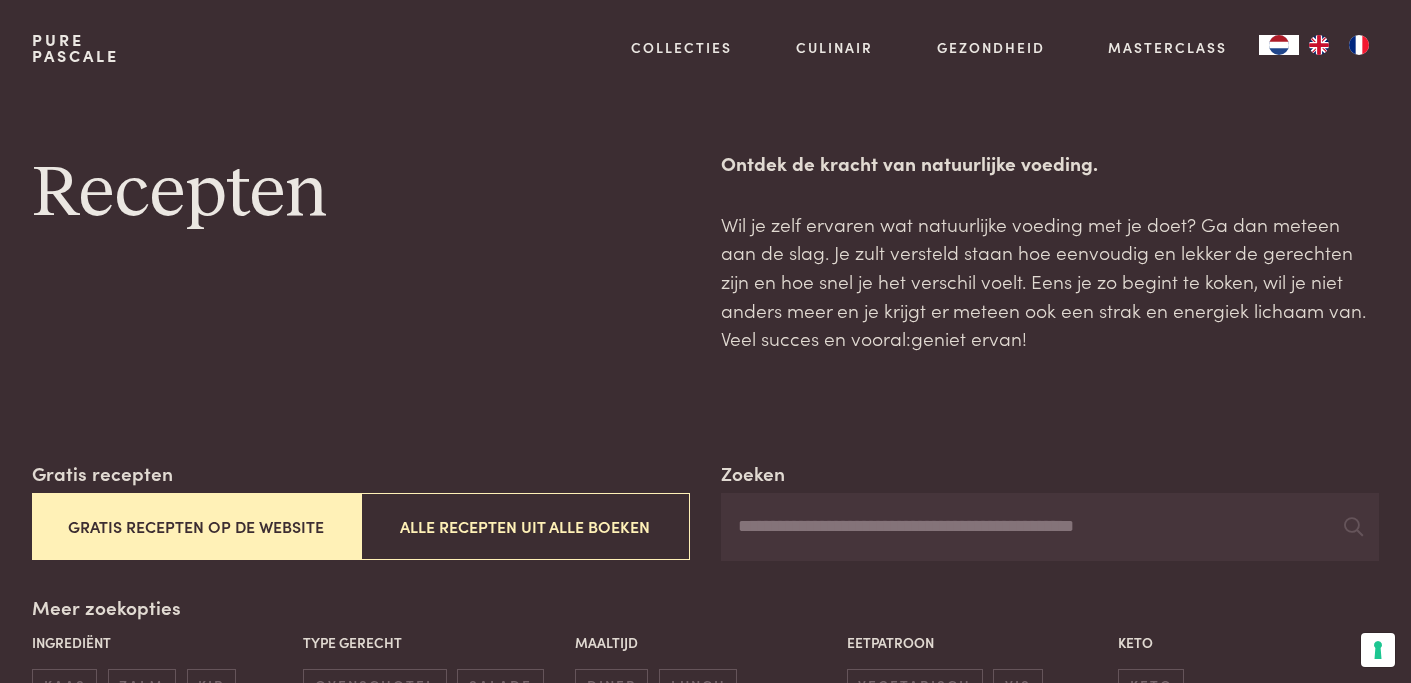 scroll, scrollTop: 0, scrollLeft: 0, axis: both 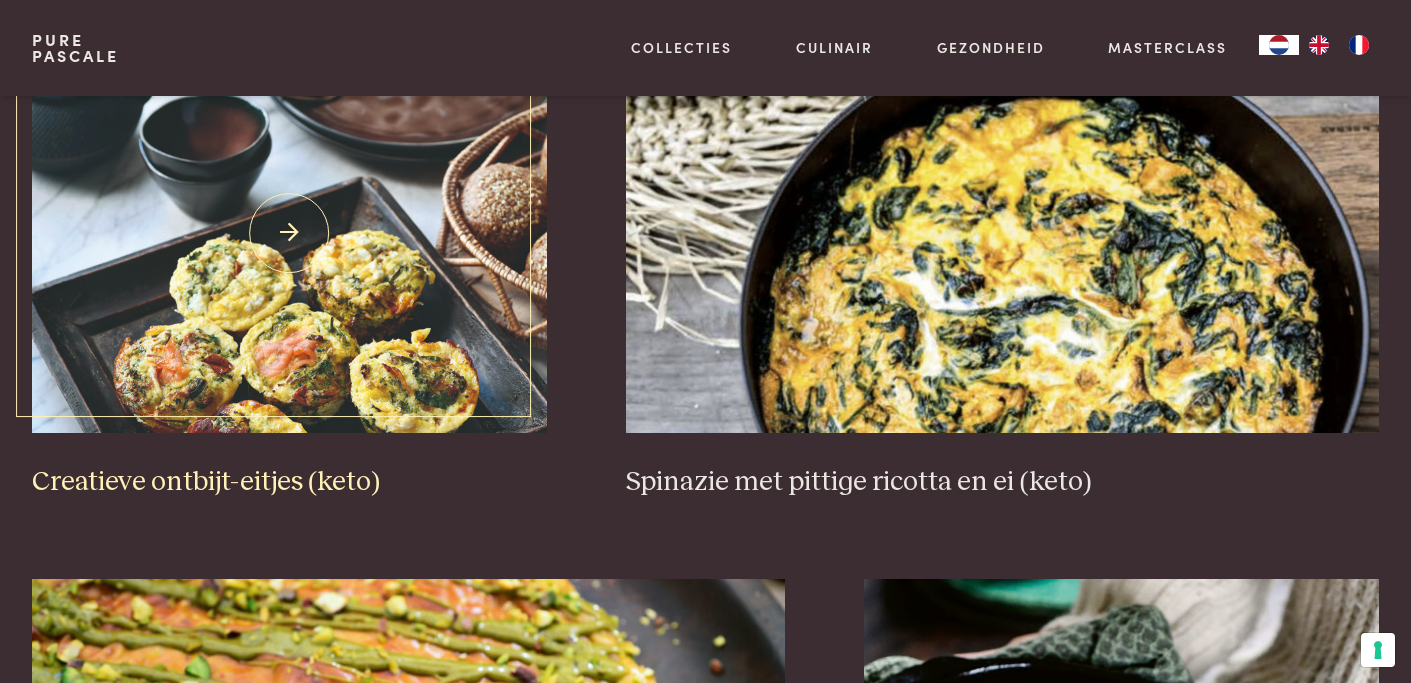 click at bounding box center (289, 233) 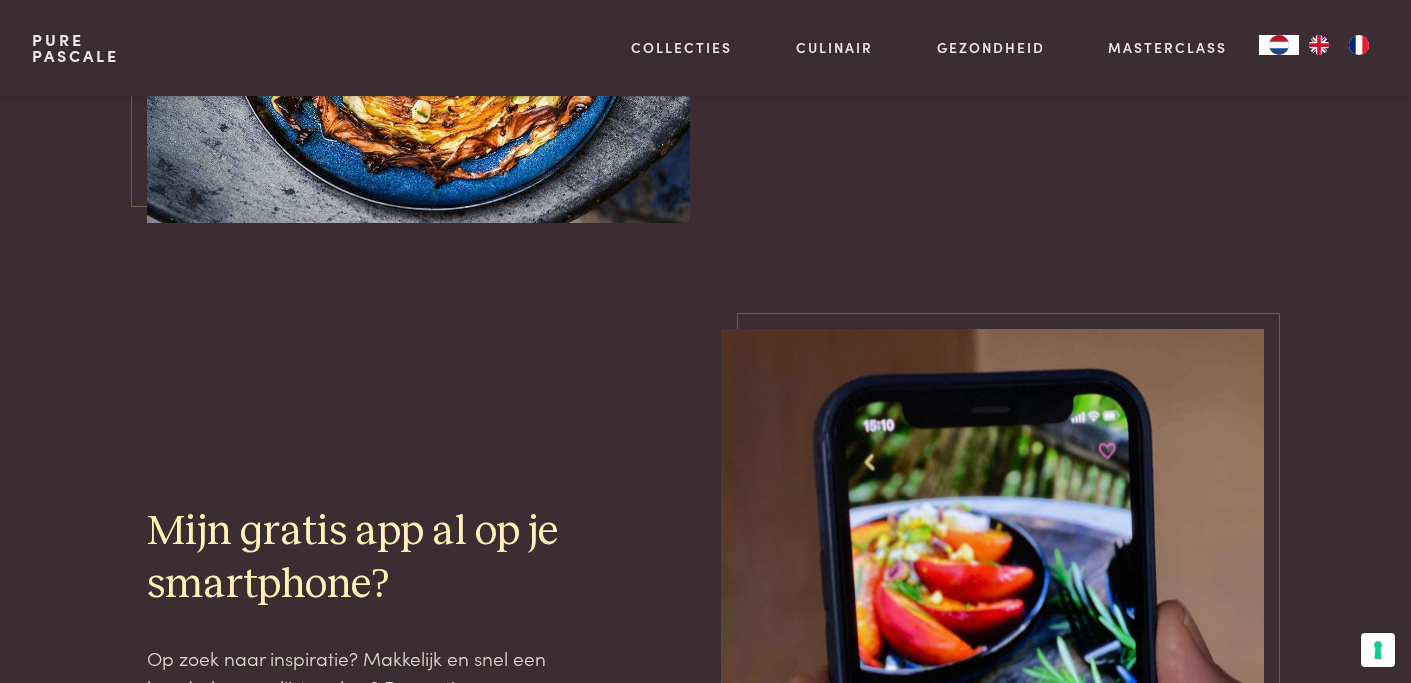 scroll, scrollTop: 4750, scrollLeft: 0, axis: vertical 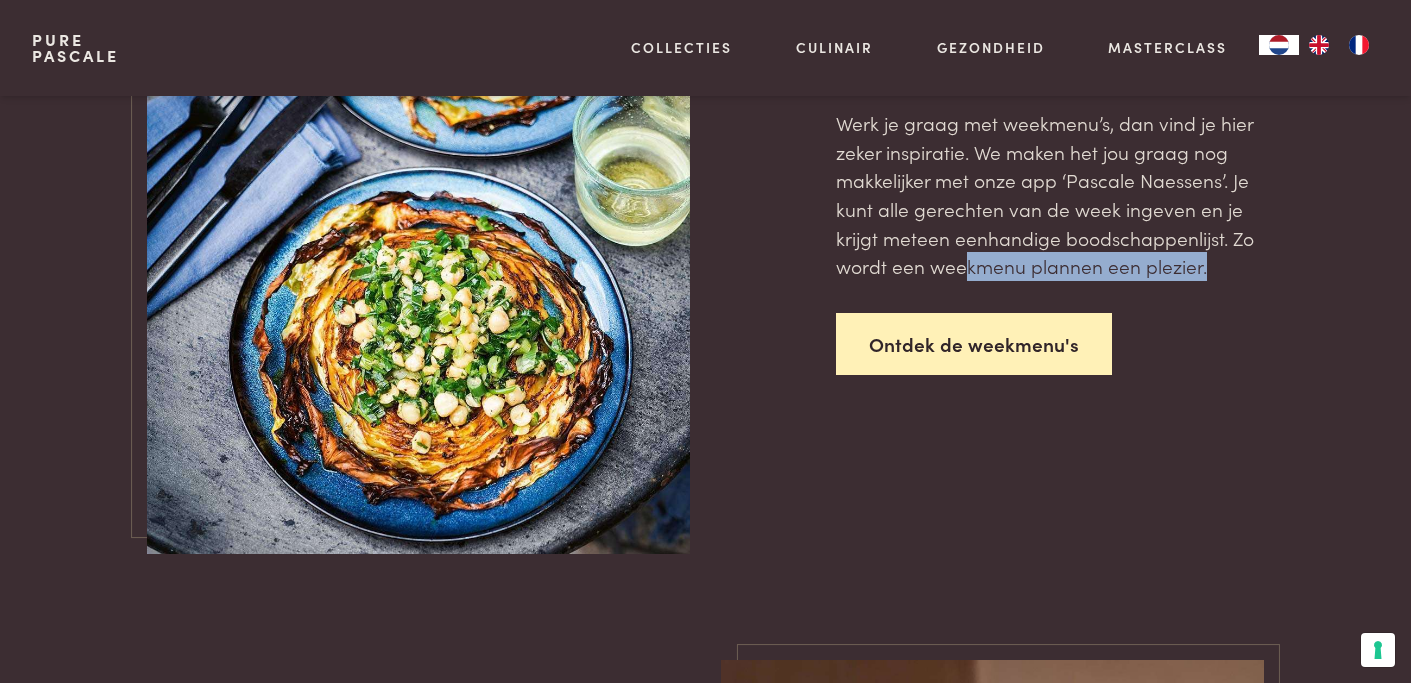 drag, startPoint x: 964, startPoint y: 222, endPoint x: 963, endPoint y: 300, distance: 78.00641 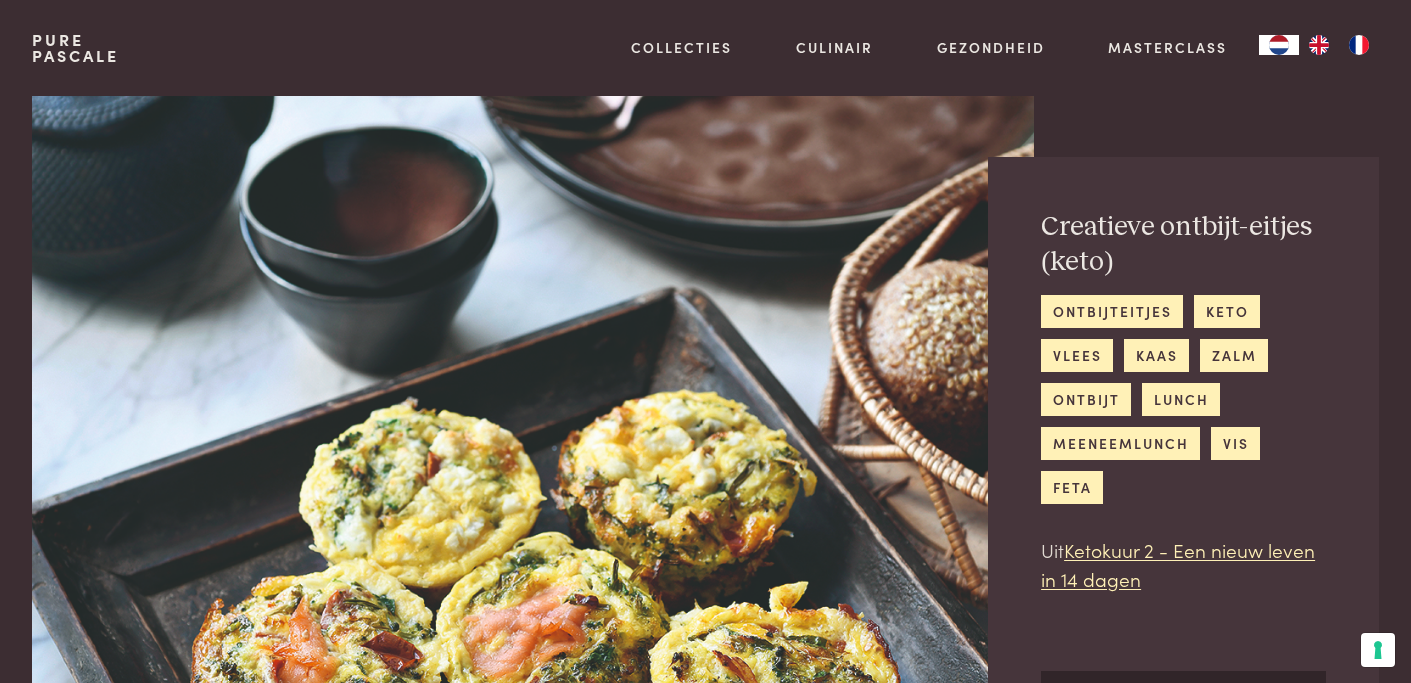 scroll, scrollTop: 0, scrollLeft: 0, axis: both 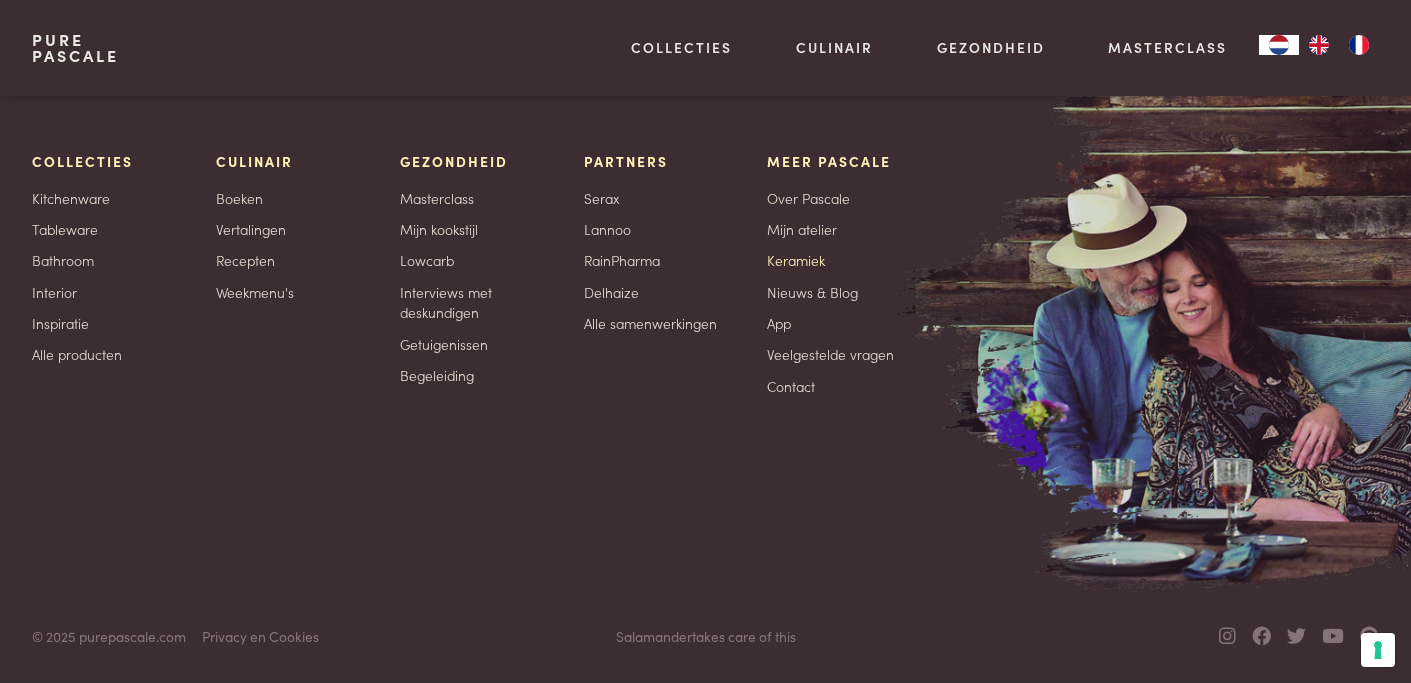 click on "Keramiek" at bounding box center (796, 260) 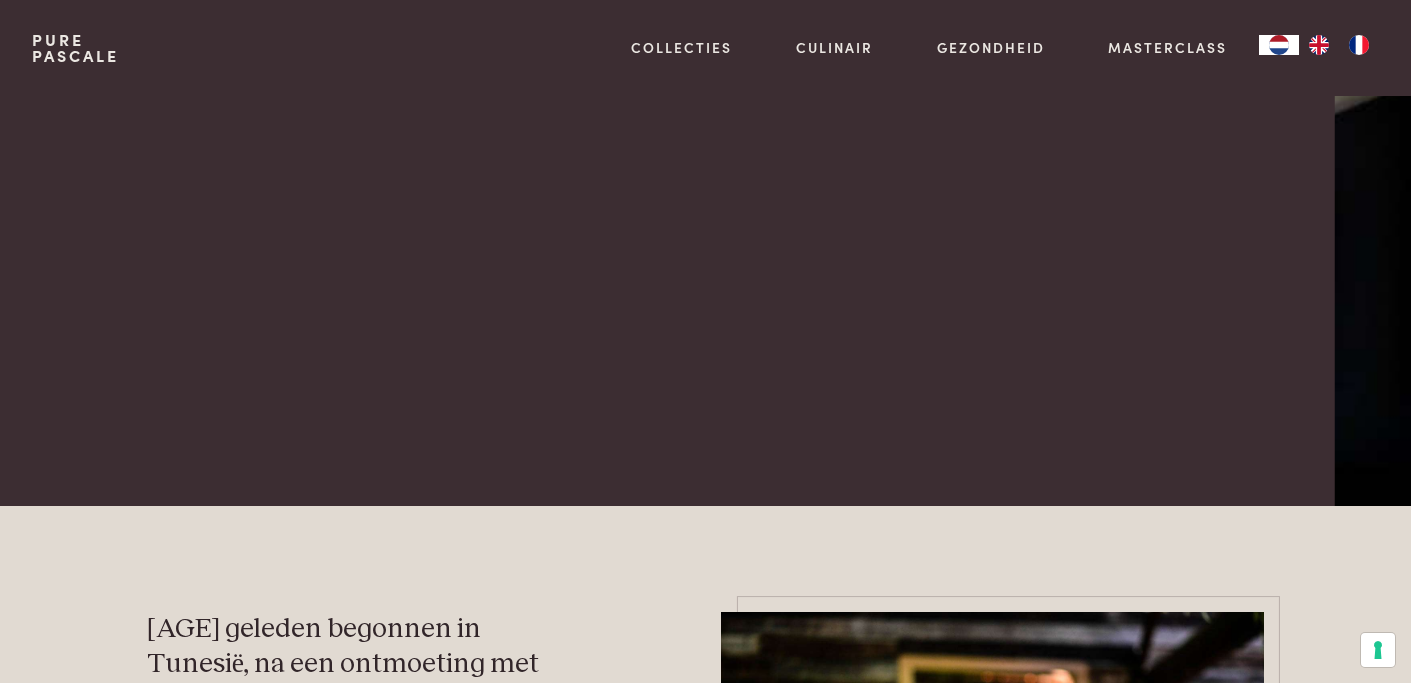 scroll, scrollTop: 0, scrollLeft: 0, axis: both 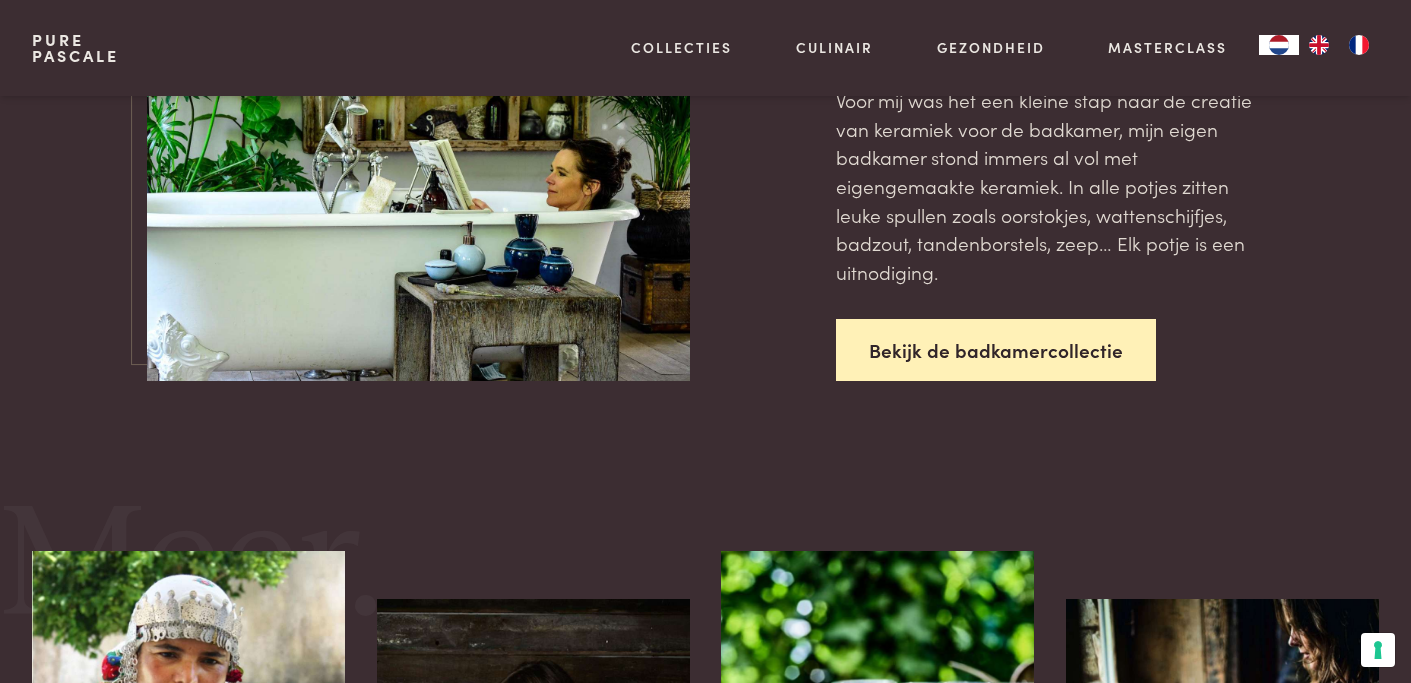 click on "Bekijk de badkamercollectie" at bounding box center [996, 350] 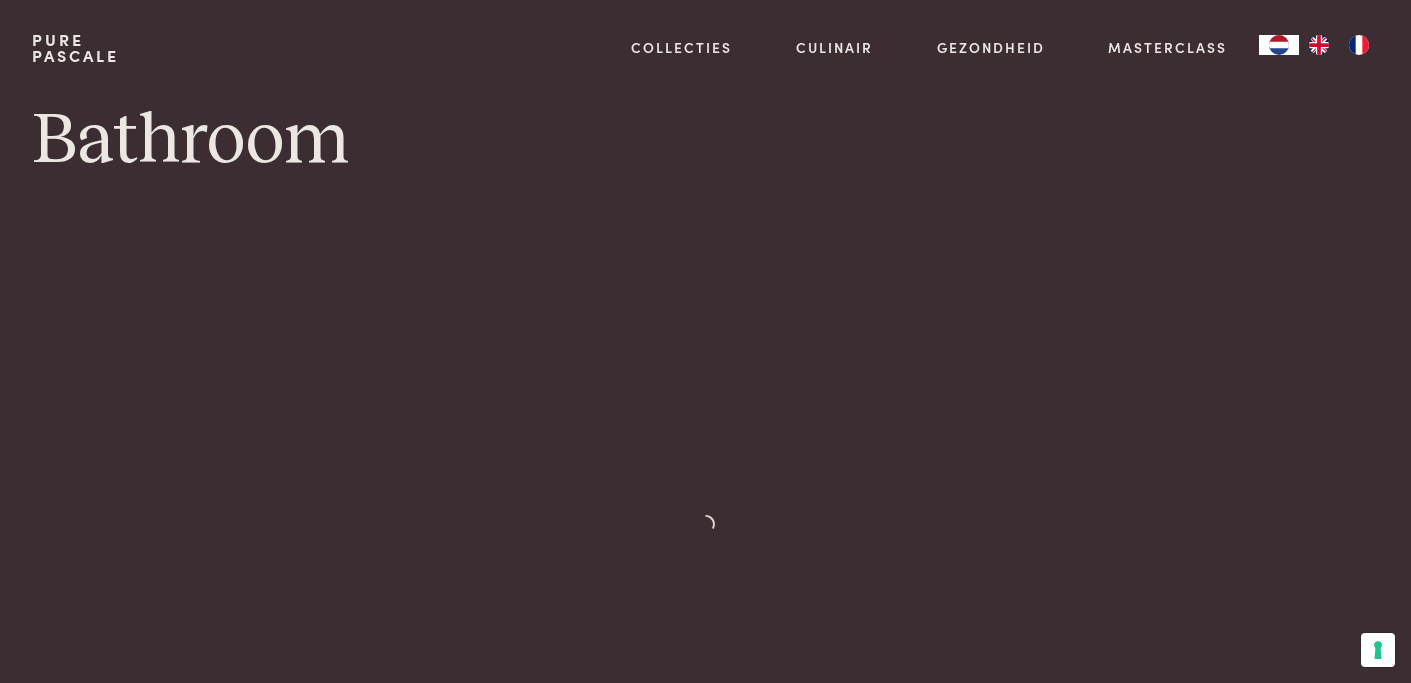 scroll, scrollTop: 0, scrollLeft: 0, axis: both 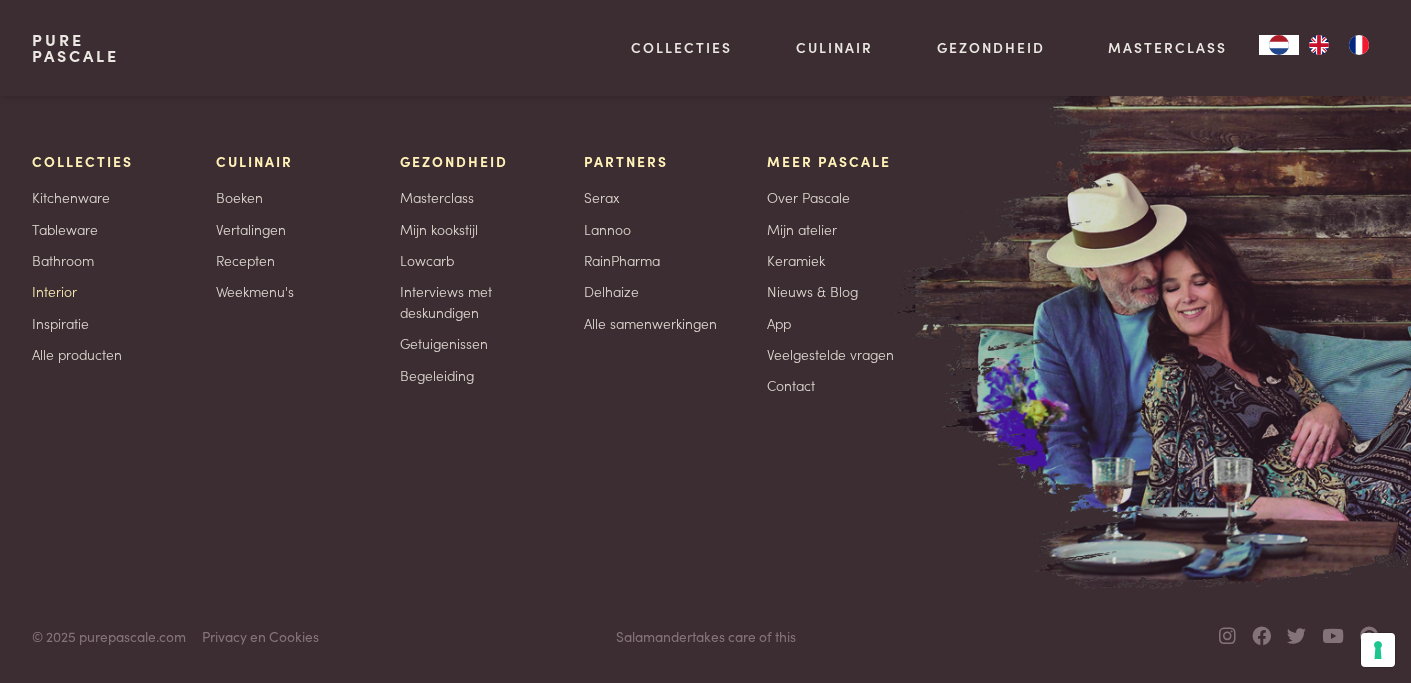 click on "Interior" at bounding box center [54, 291] 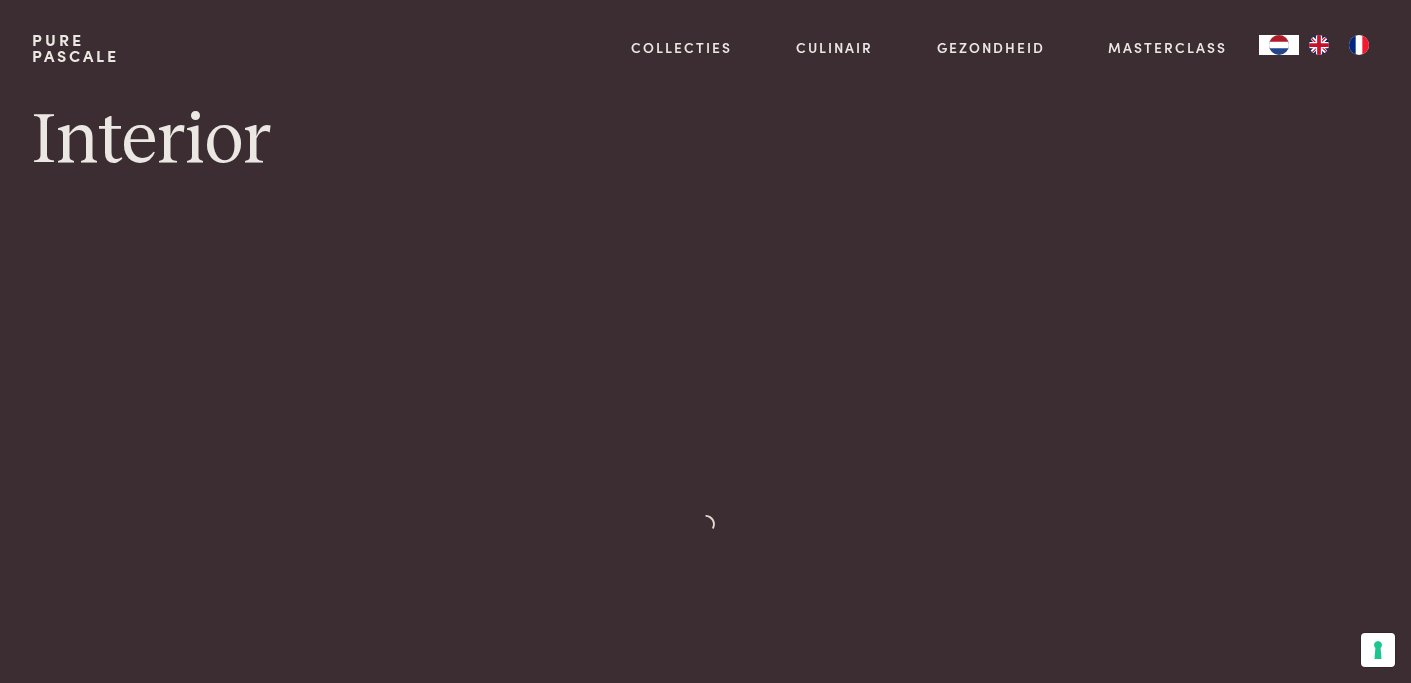 scroll, scrollTop: 0, scrollLeft: 0, axis: both 